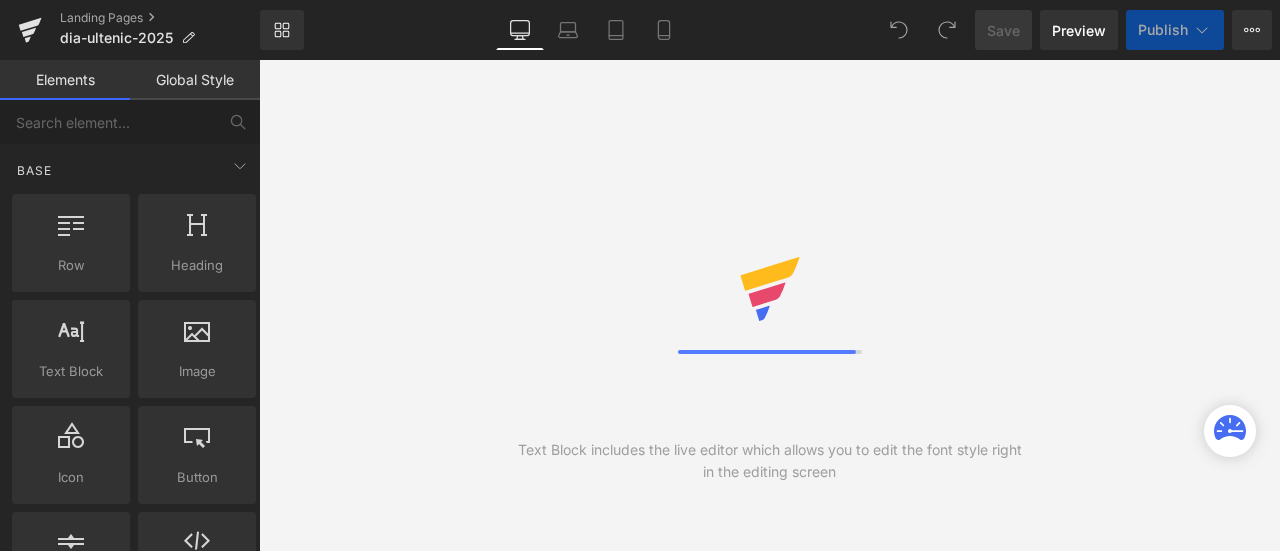 scroll, scrollTop: 0, scrollLeft: 0, axis: both 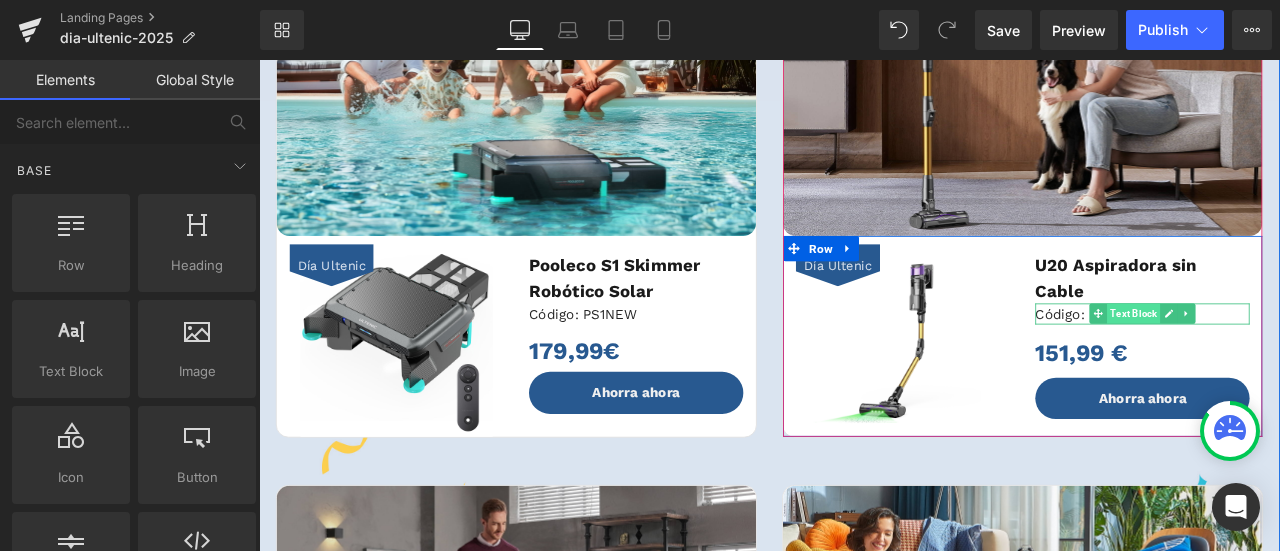 click on "Text Block" at bounding box center [1295, 360] 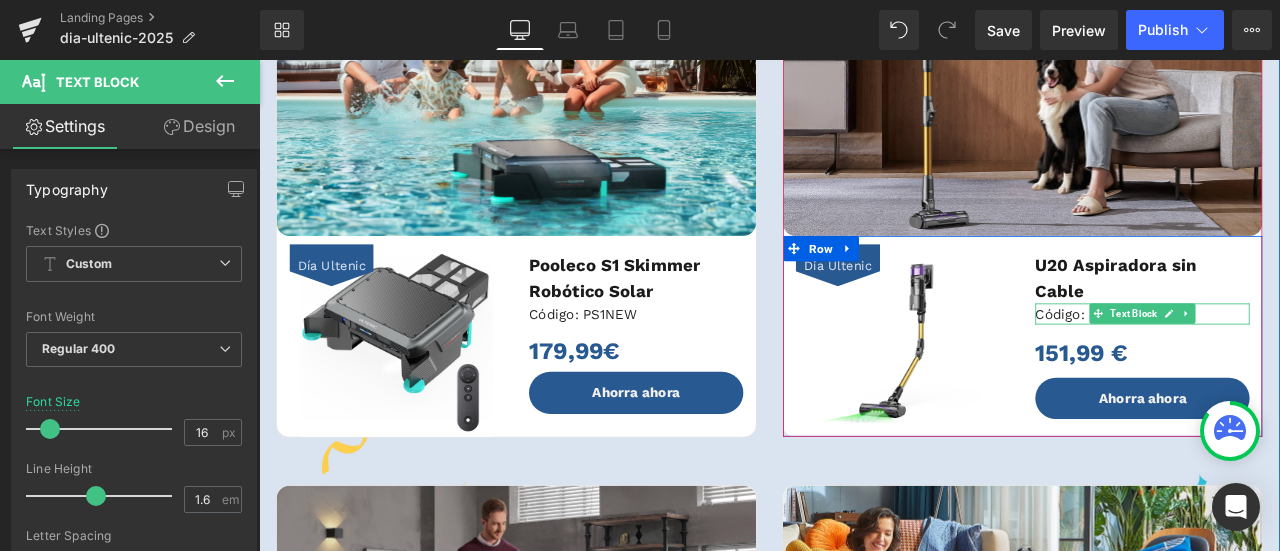 click on "Código: U208" at bounding box center (1306, 361) 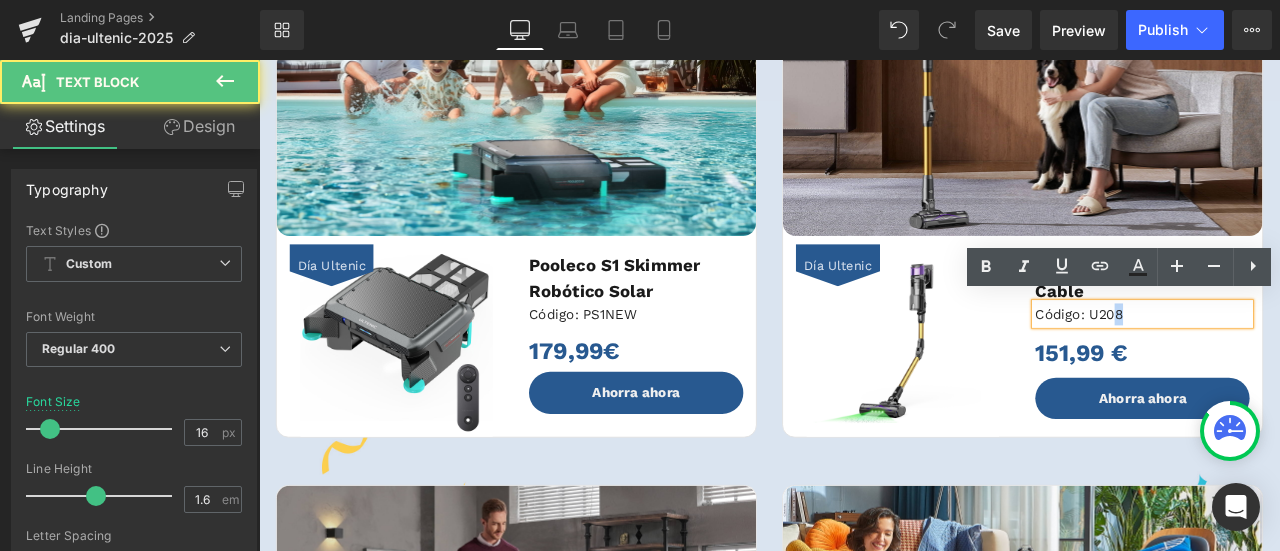 drag, startPoint x: 1294, startPoint y: 352, endPoint x: 1269, endPoint y: 353, distance: 25.019993 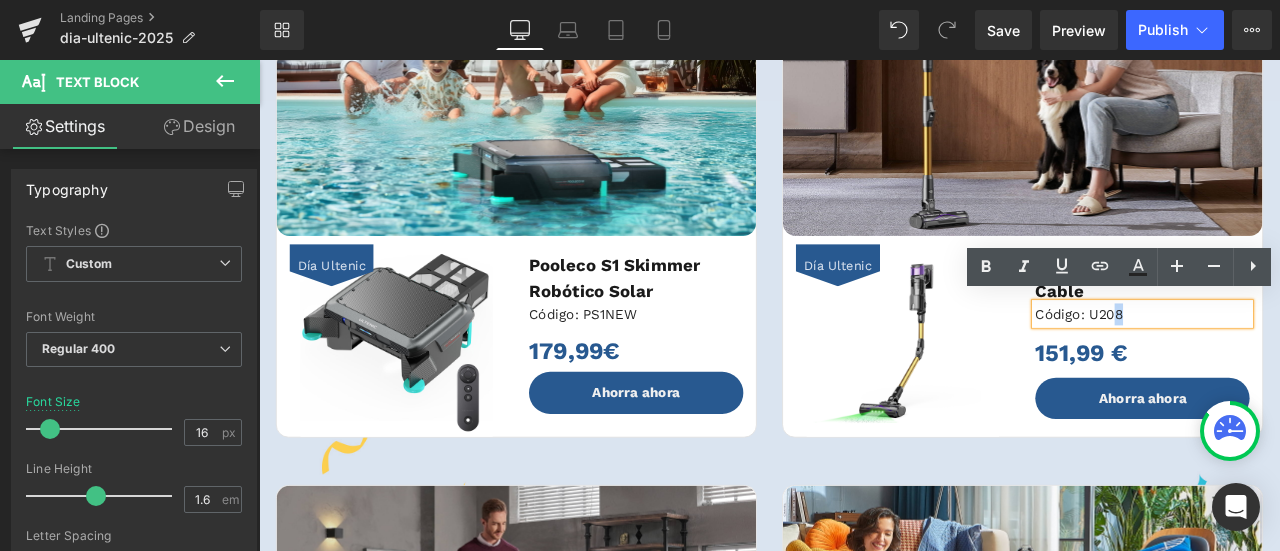 type 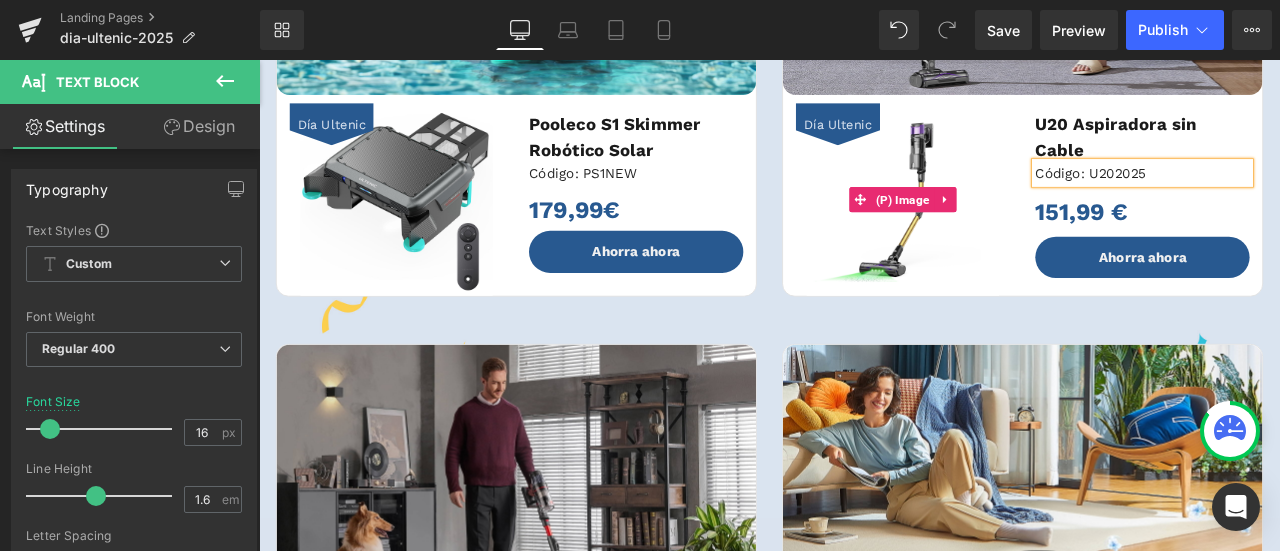 scroll, scrollTop: 1100, scrollLeft: 0, axis: vertical 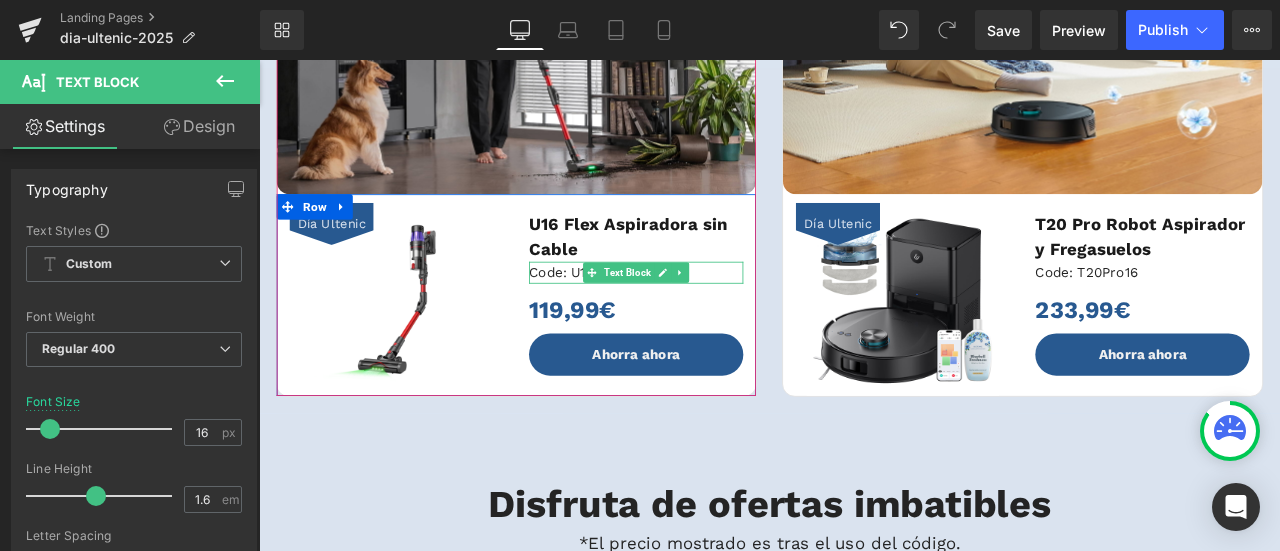 click on "Code: U16Flex10" at bounding box center [706, 312] 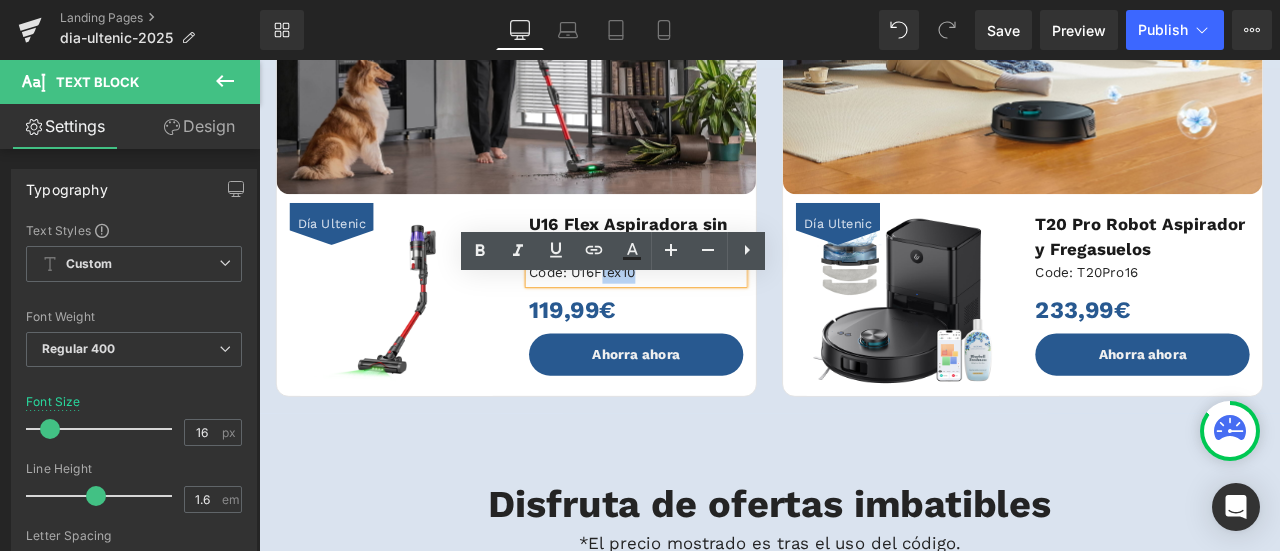 drag, startPoint x: 730, startPoint y: 334, endPoint x: 659, endPoint y: 336, distance: 71.02816 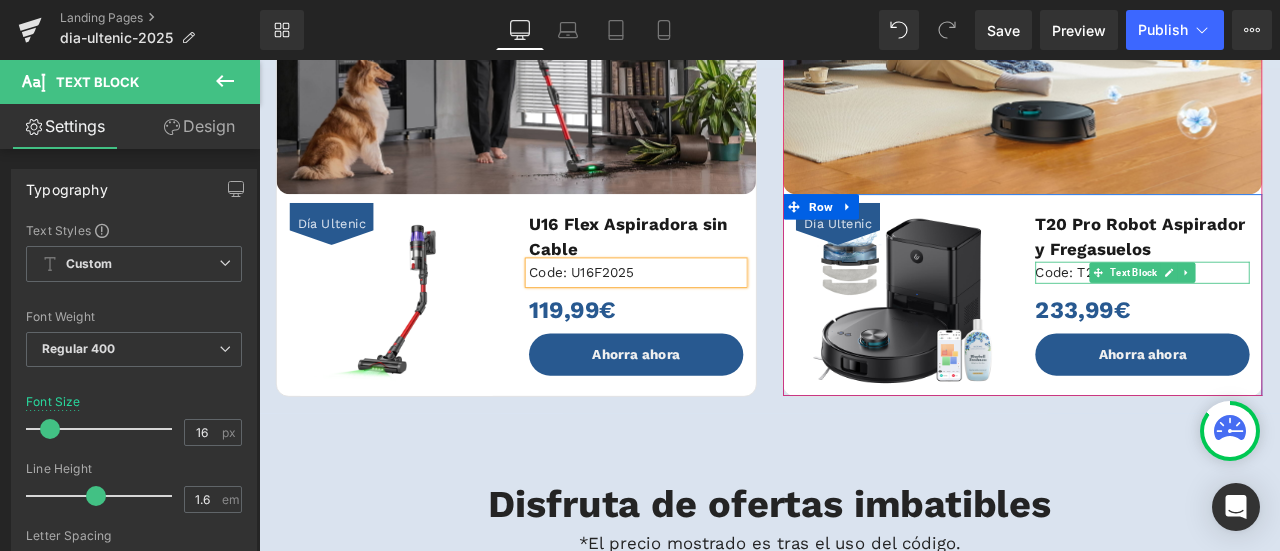 click at bounding box center [1253, 312] 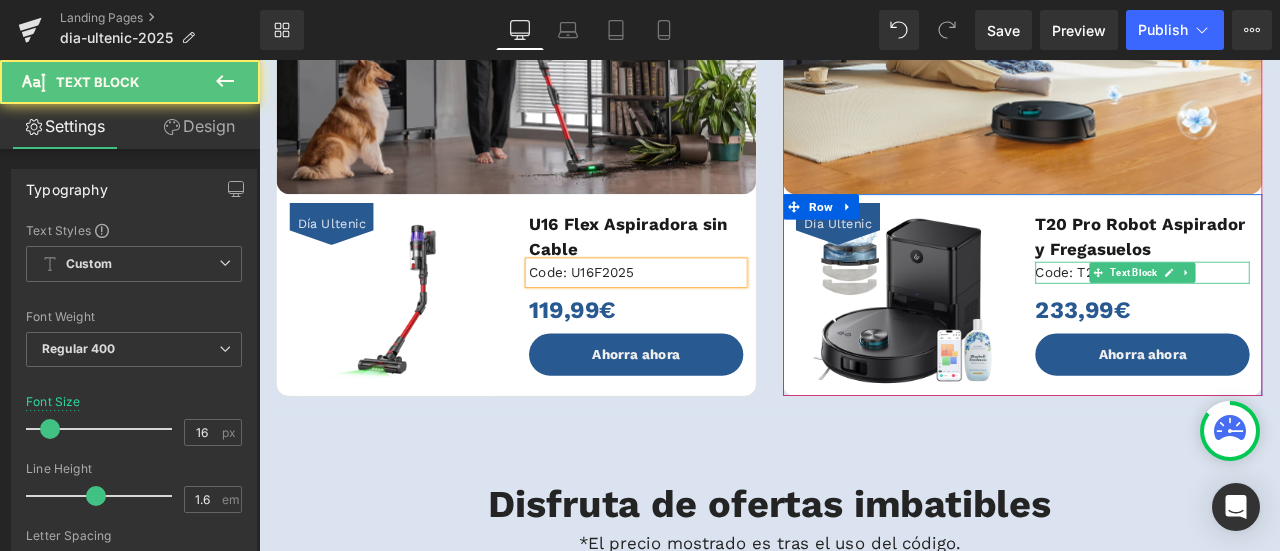 click on "Code: T20Pro16" at bounding box center (1306, 312) 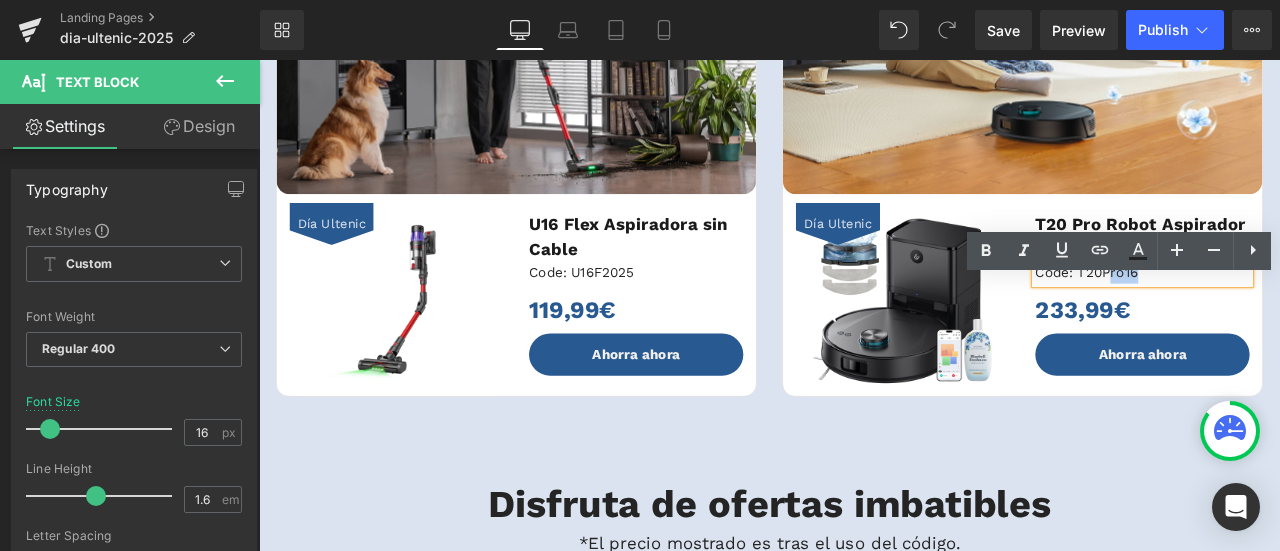 drag, startPoint x: 1303, startPoint y: 338, endPoint x: 1261, endPoint y: 338, distance: 42 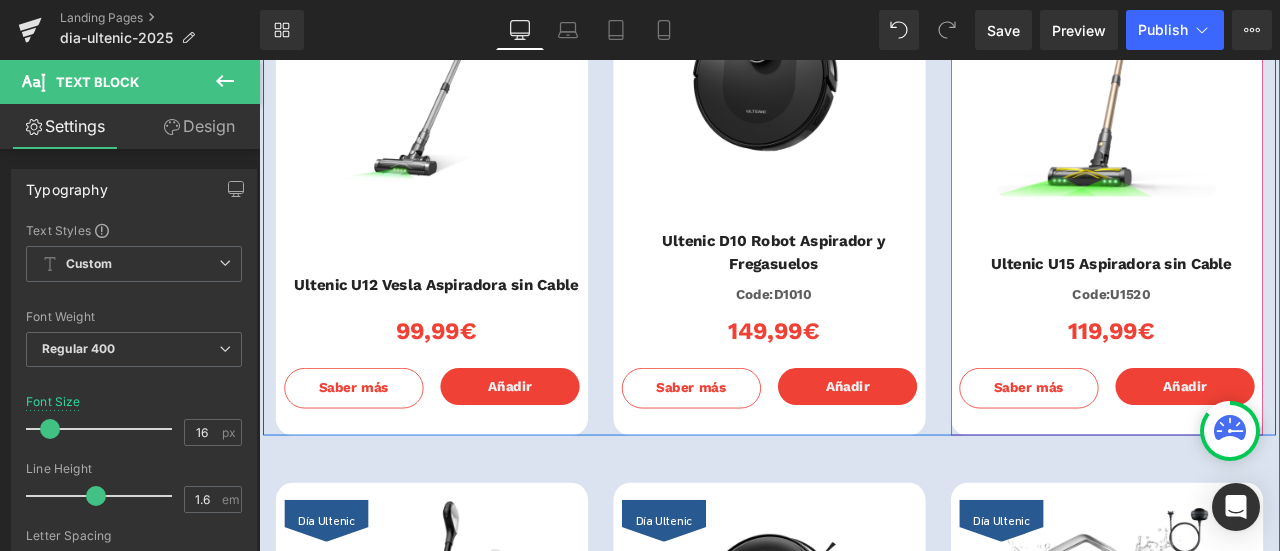 scroll, scrollTop: 2400, scrollLeft: 0, axis: vertical 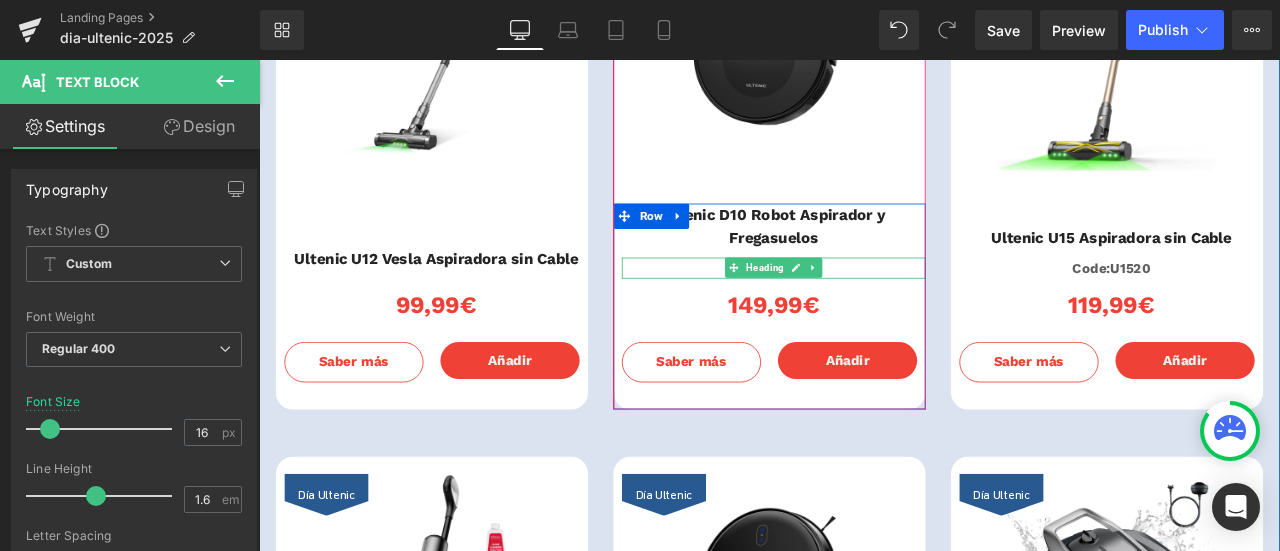 click on "Code:D1010" at bounding box center (869, 307) 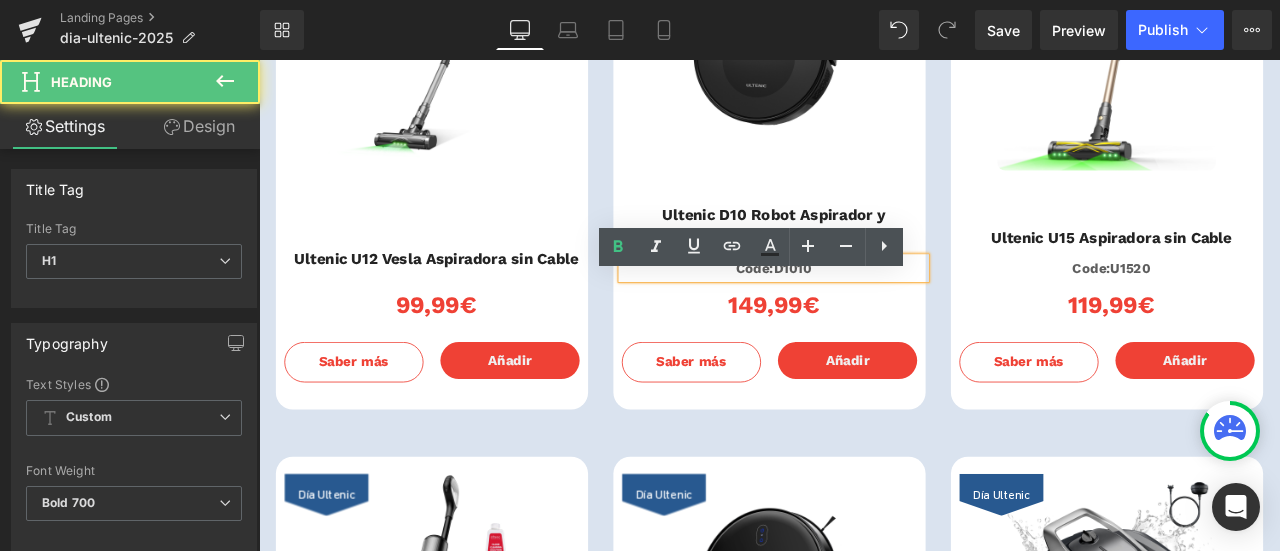 click on "Code:D1010" at bounding box center [869, 307] 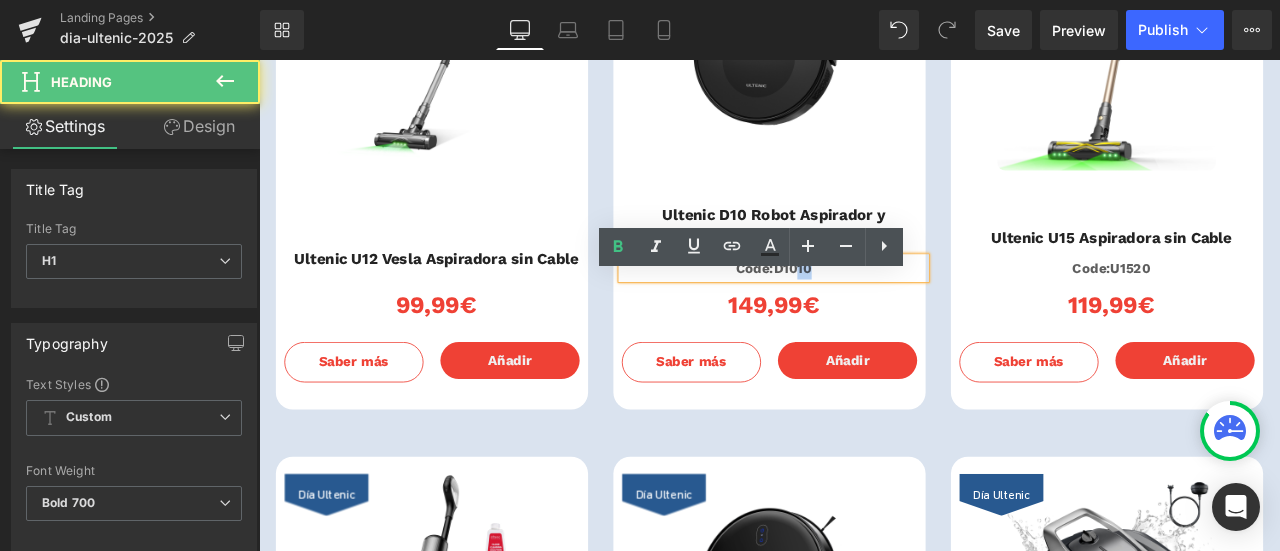 drag, startPoint x: 915, startPoint y: 327, endPoint x: 888, endPoint y: 329, distance: 27.073973 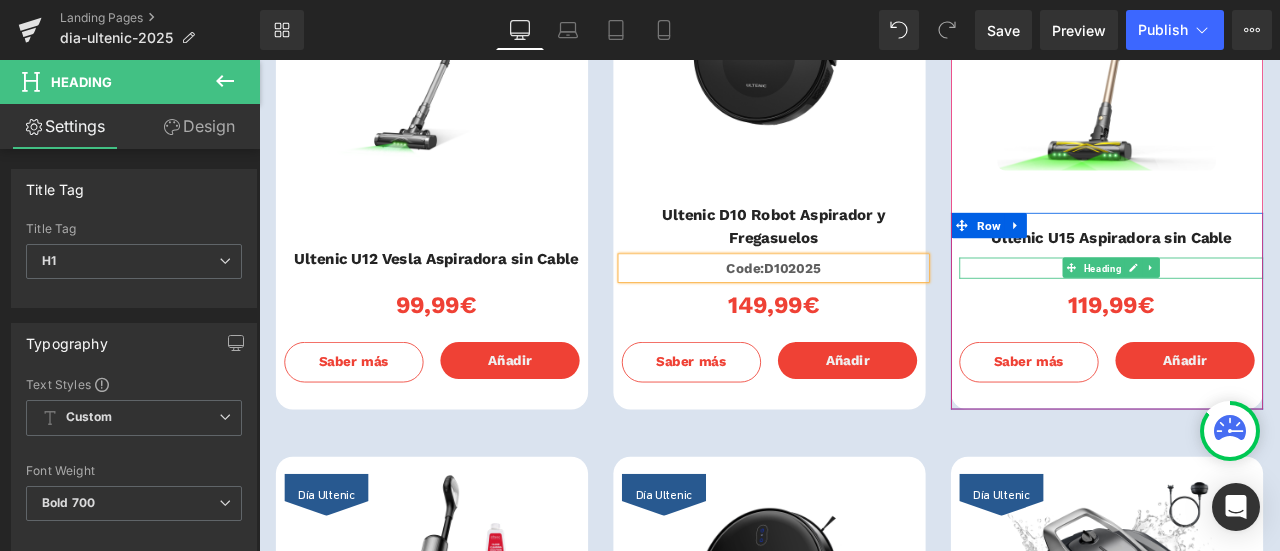 click on "Heading" at bounding box center [1258, 307] 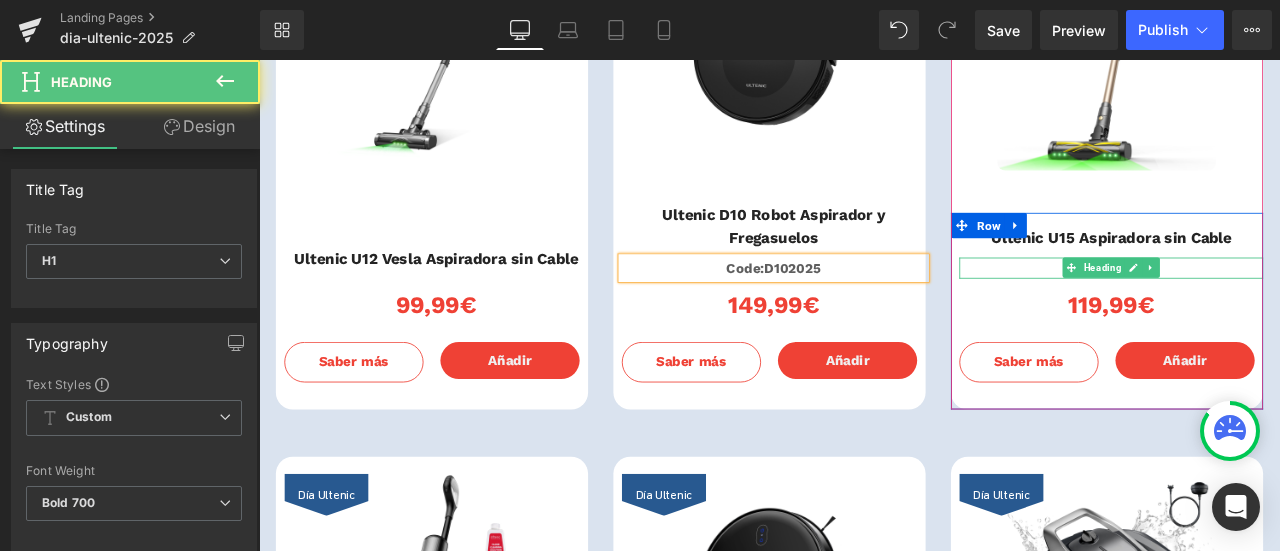 click on "Code:U1520" at bounding box center [1269, 307] 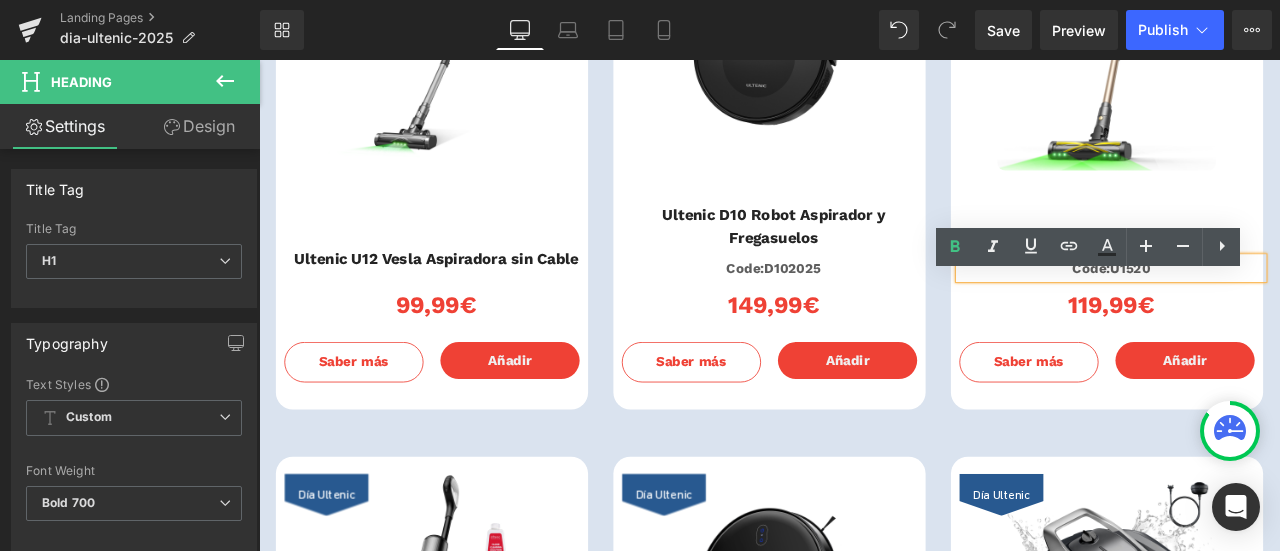 click on "Code:U1520" at bounding box center [1269, 307] 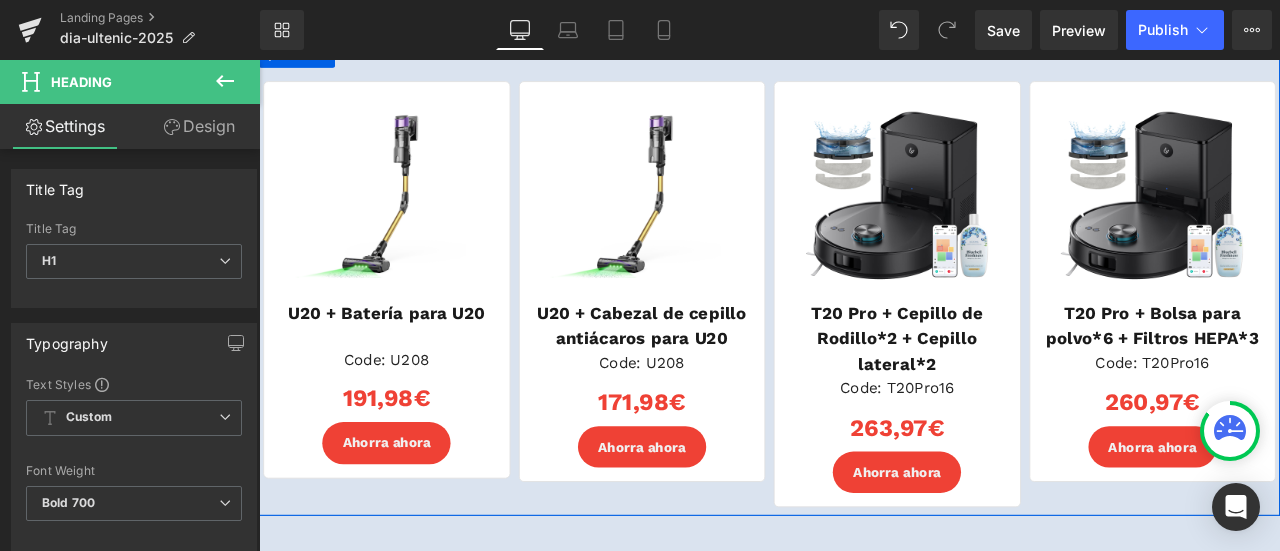scroll, scrollTop: 3700, scrollLeft: 0, axis: vertical 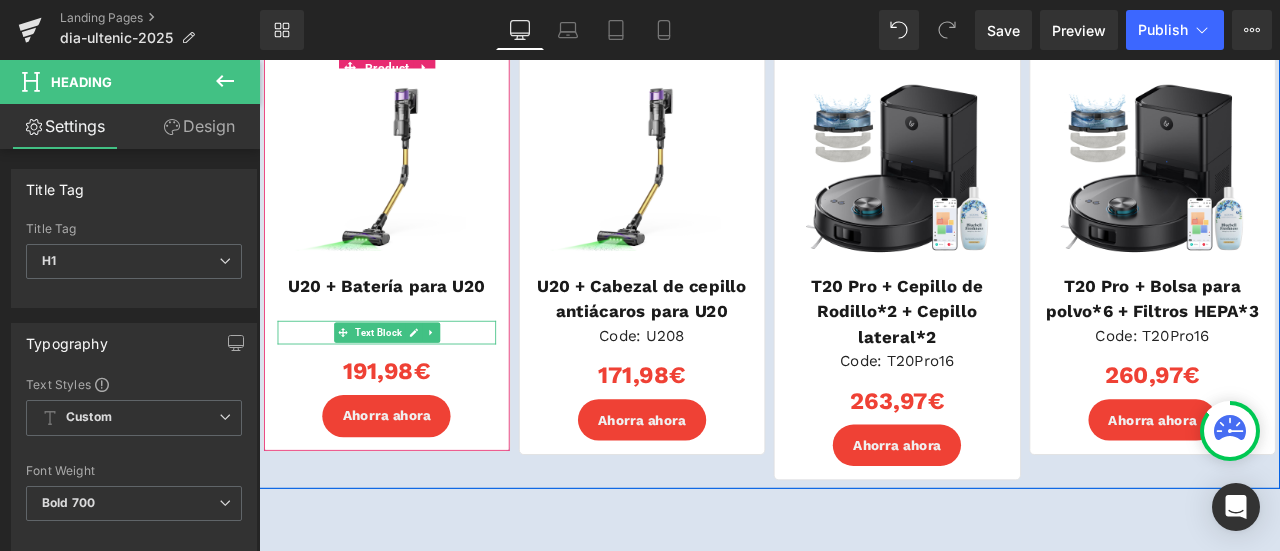 click on "Code: U208" at bounding box center (410, 383) 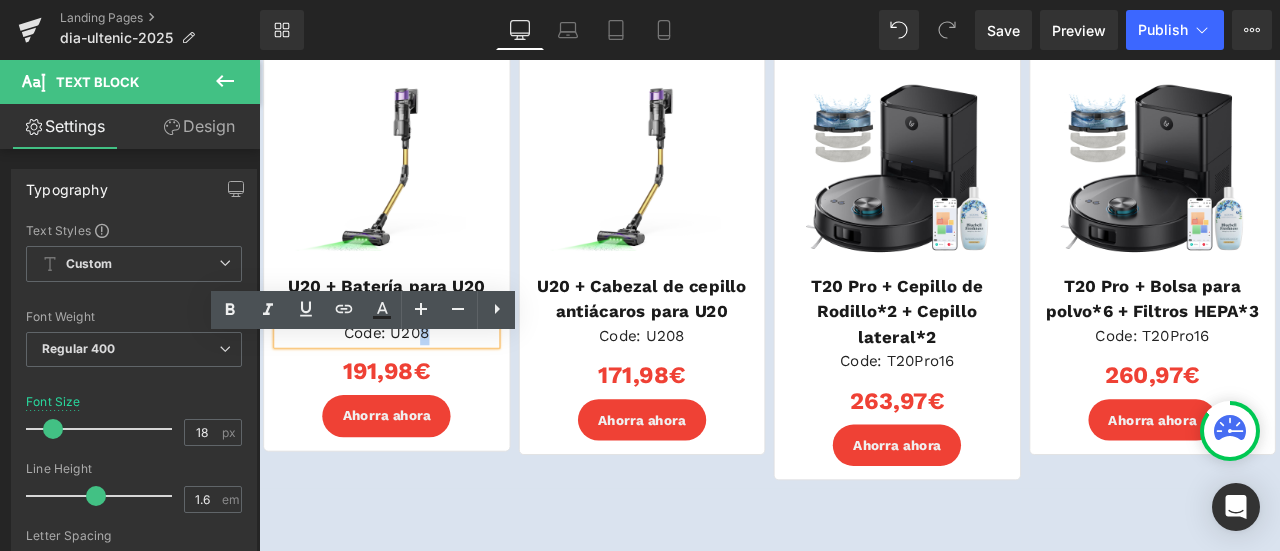 drag, startPoint x: 467, startPoint y: 406, endPoint x: 447, endPoint y: 406, distance: 20 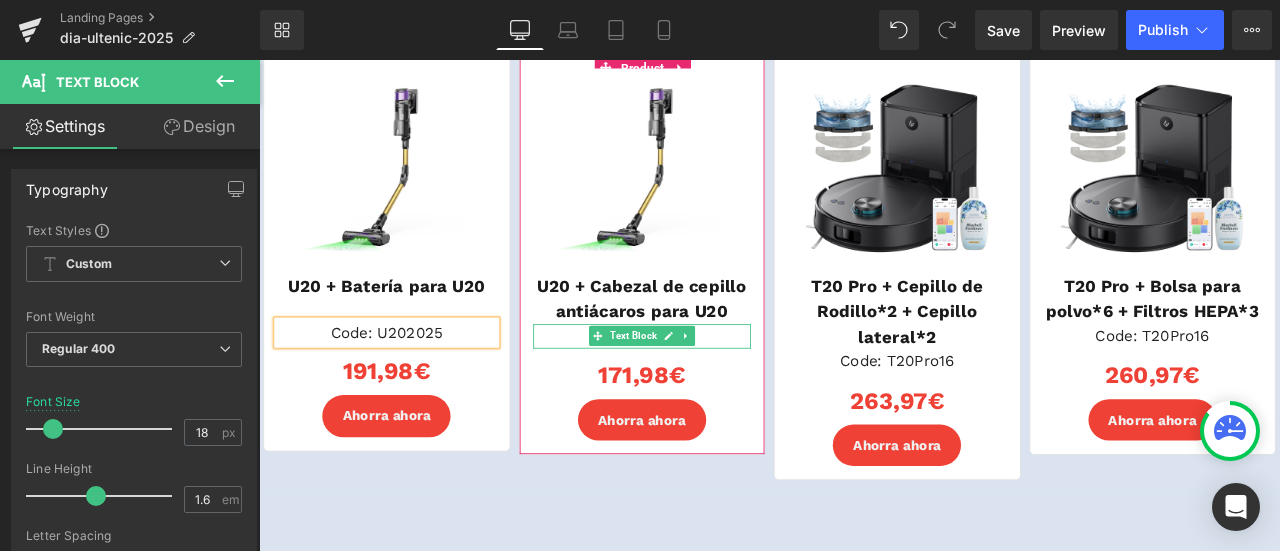 click on "Code: U208" at bounding box center [713, 387] 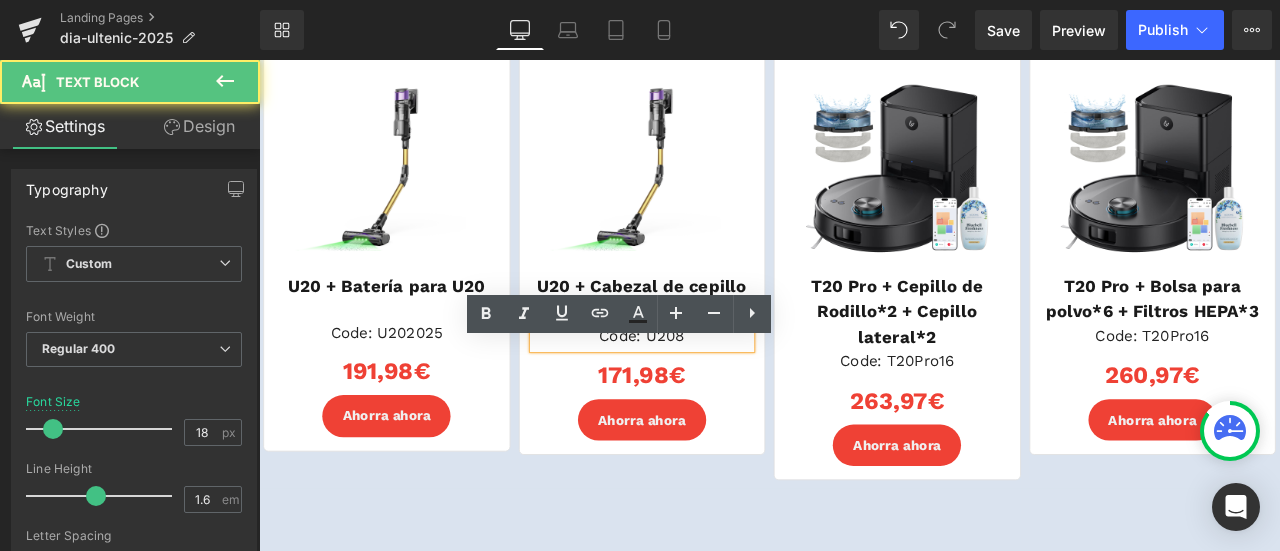 click on "Code: U208" at bounding box center (713, 387) 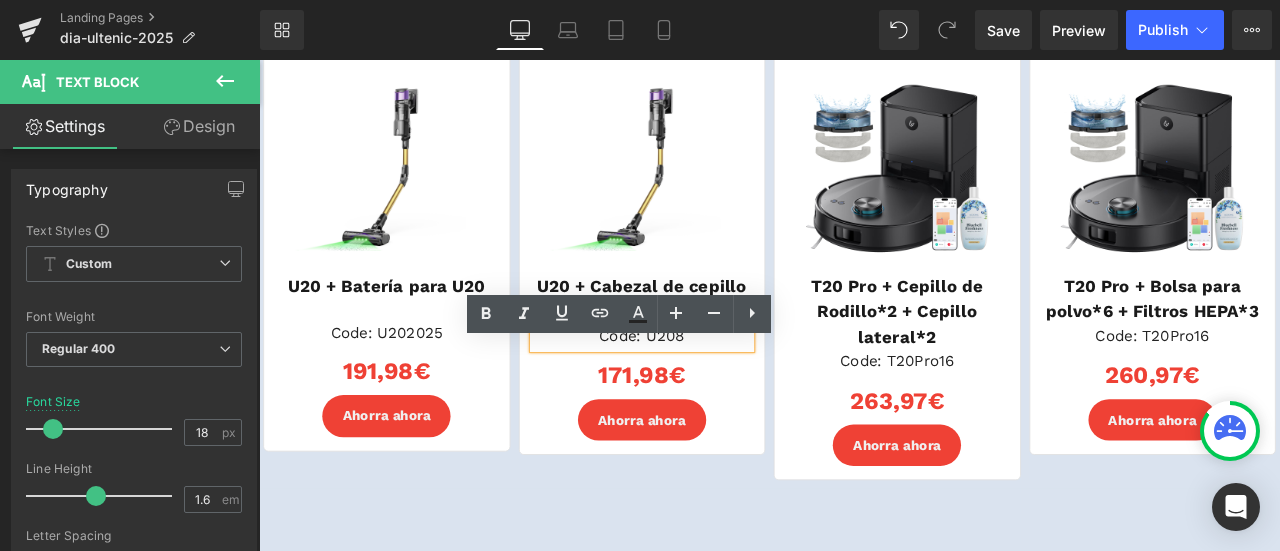 type 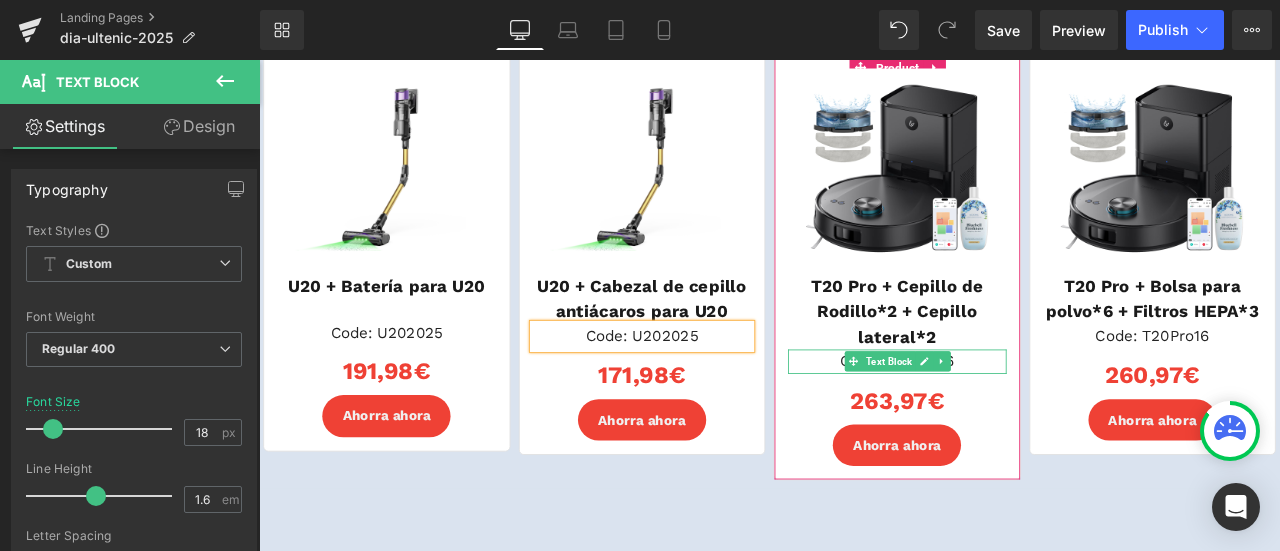 click on "Code: T20Pro16" at bounding box center [1015, 417] 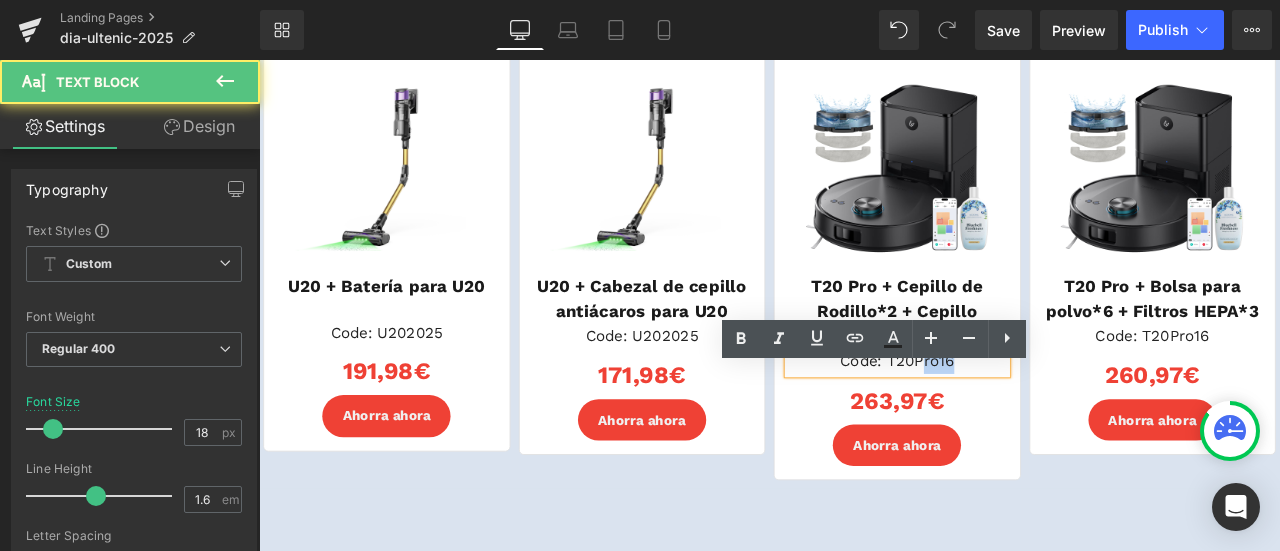 drag, startPoint x: 1088, startPoint y: 443, endPoint x: 1041, endPoint y: 442, distance: 47.010635 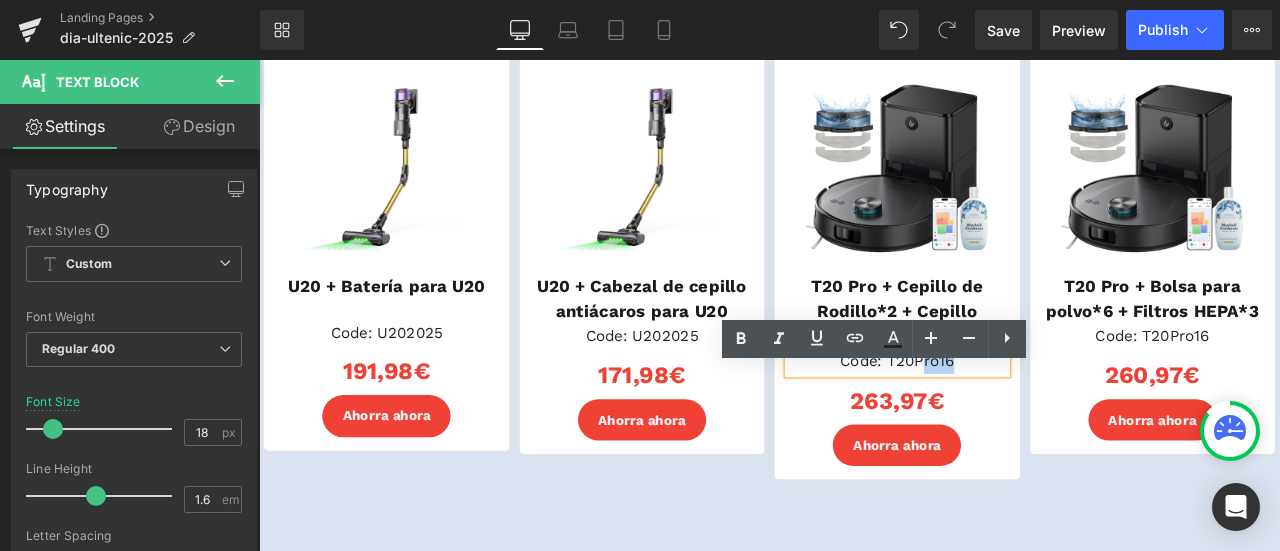 type 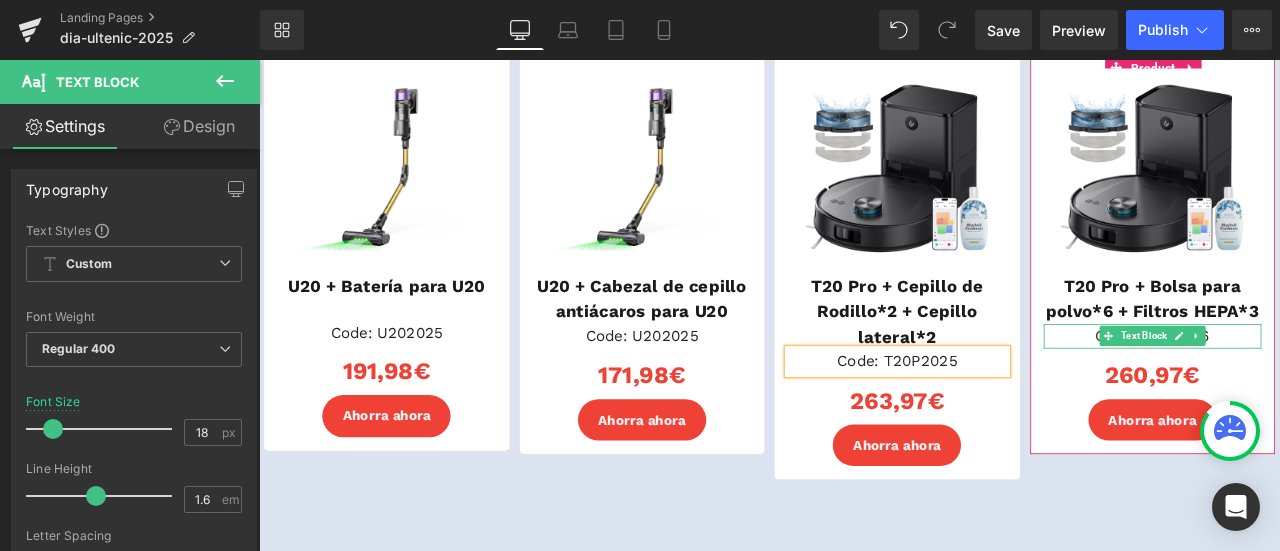 click on "Code: T20Pro16" at bounding box center (1318, 387) 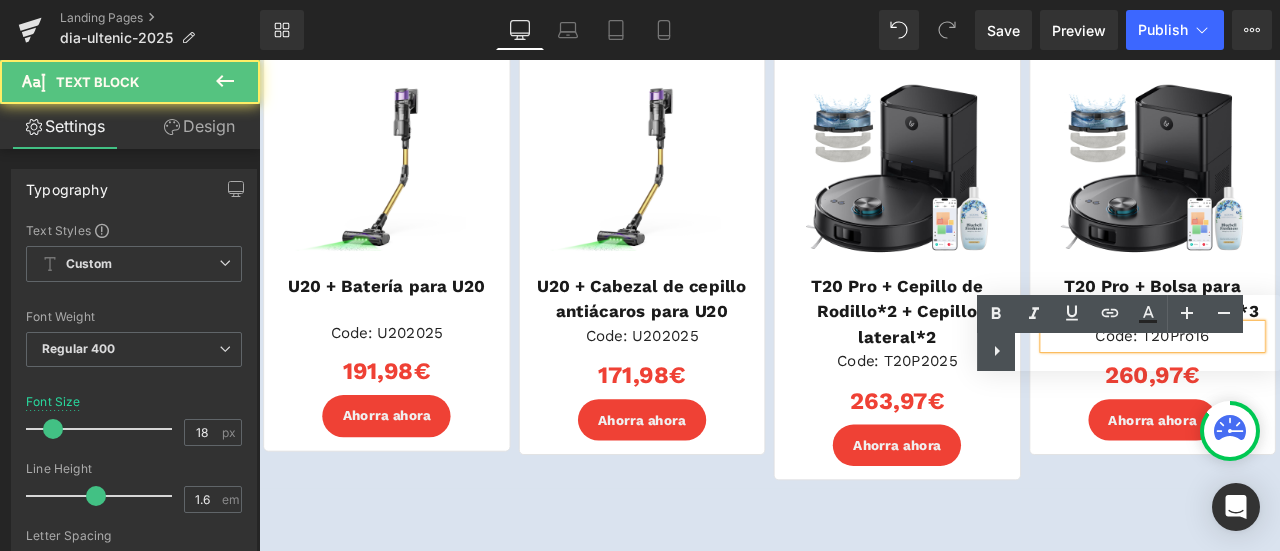 click on "Text Color Highlight Color #333333" at bounding box center [1128, 333] 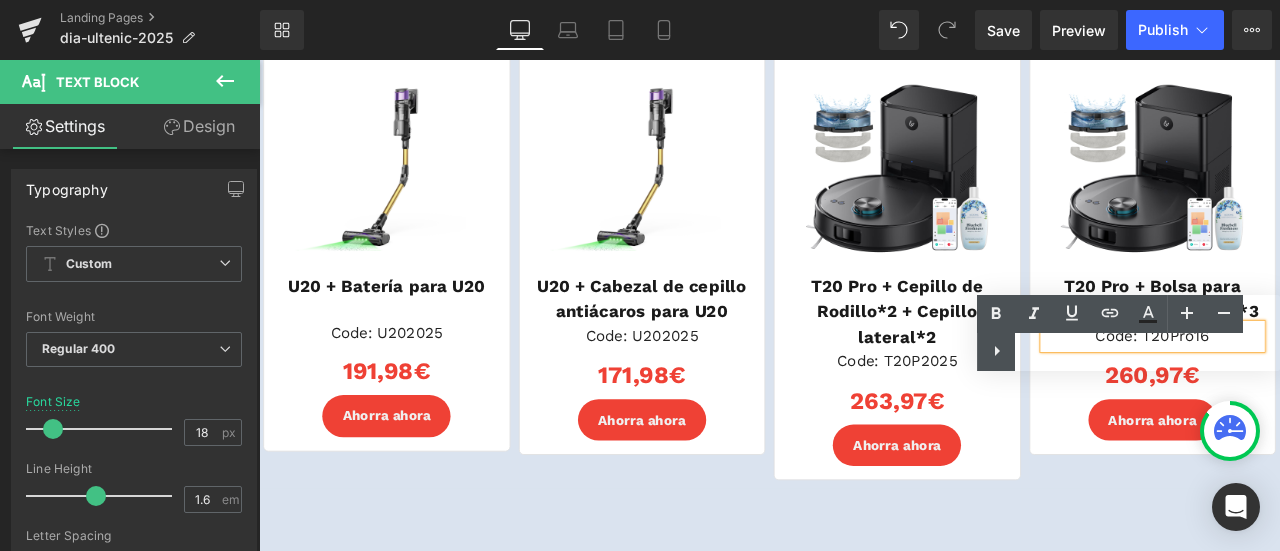 click on "Text Color Highlight Color #333333" at bounding box center [1128, 333] 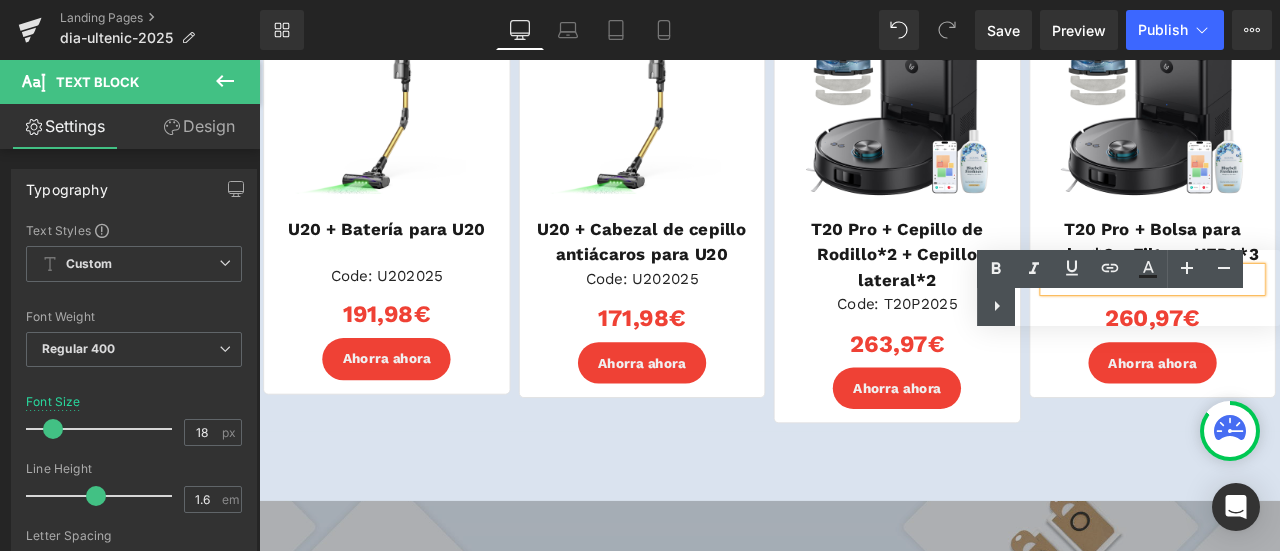scroll, scrollTop: 3800, scrollLeft: 0, axis: vertical 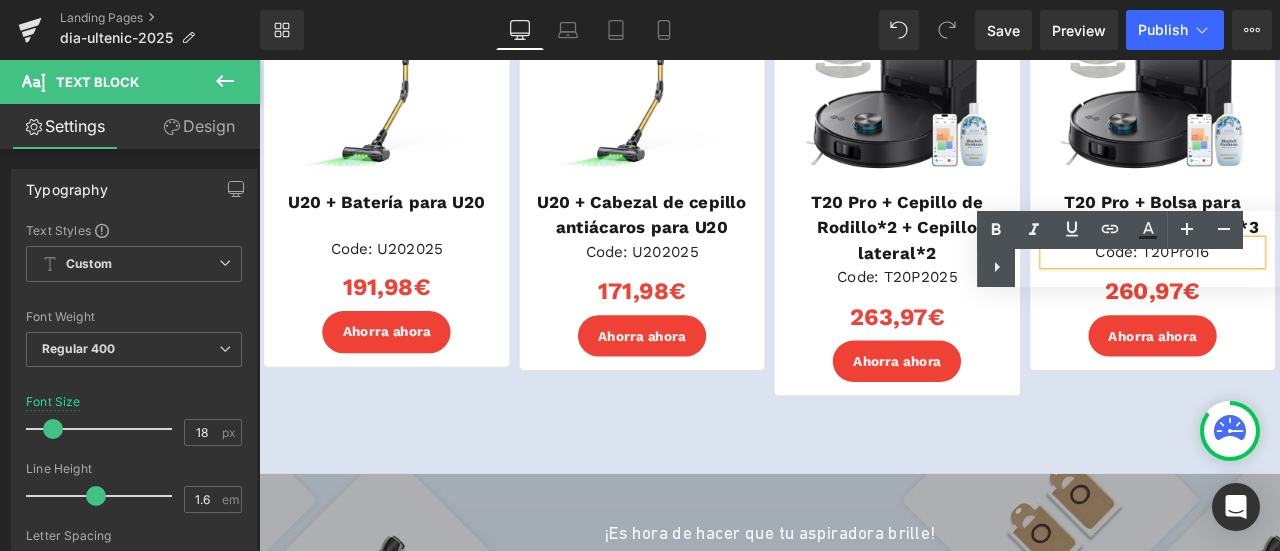 click on "Journée Ultenic
(P) Image
Row         U20 + Batería para U20 Heading         Code: U202025 Text Block         191,98€ Heading" at bounding box center [864, 187] 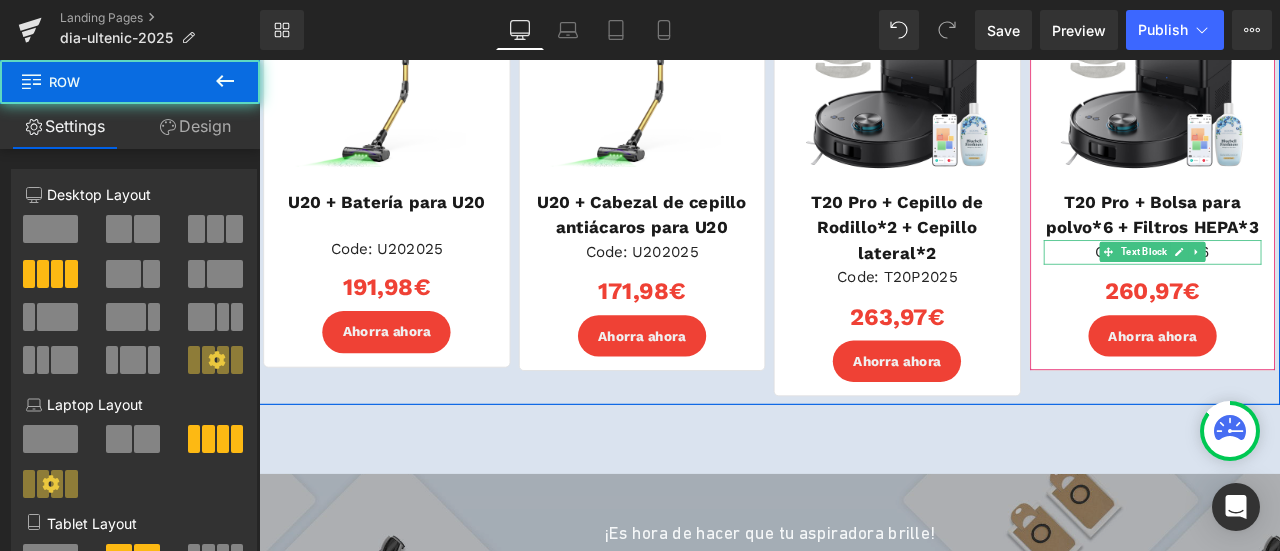 click 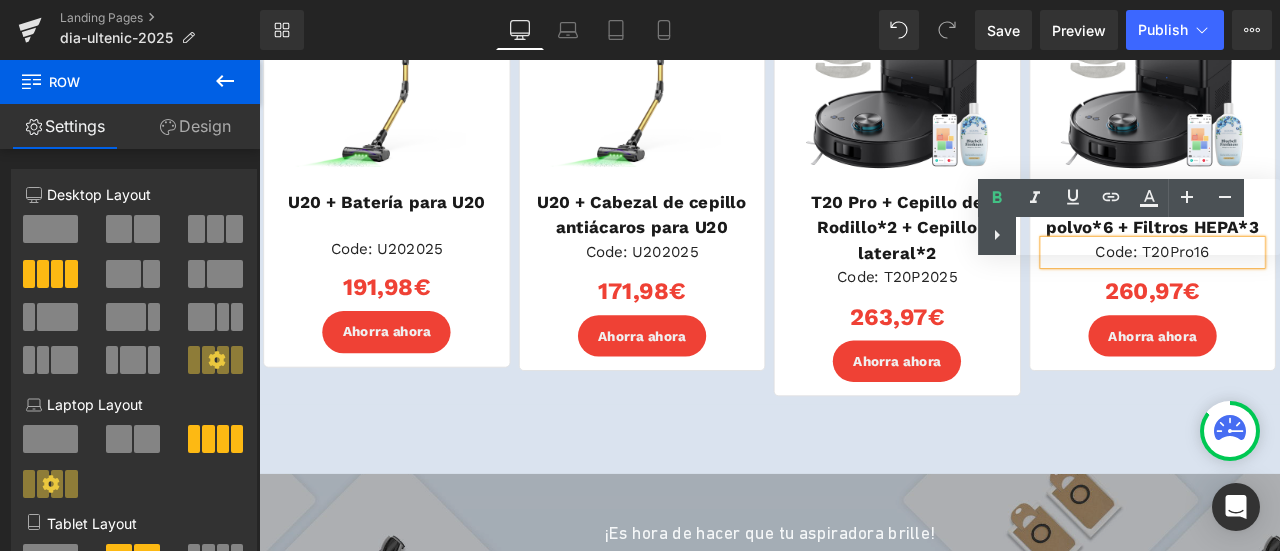 click on "Code: T20Pro16" at bounding box center (1318, 287) 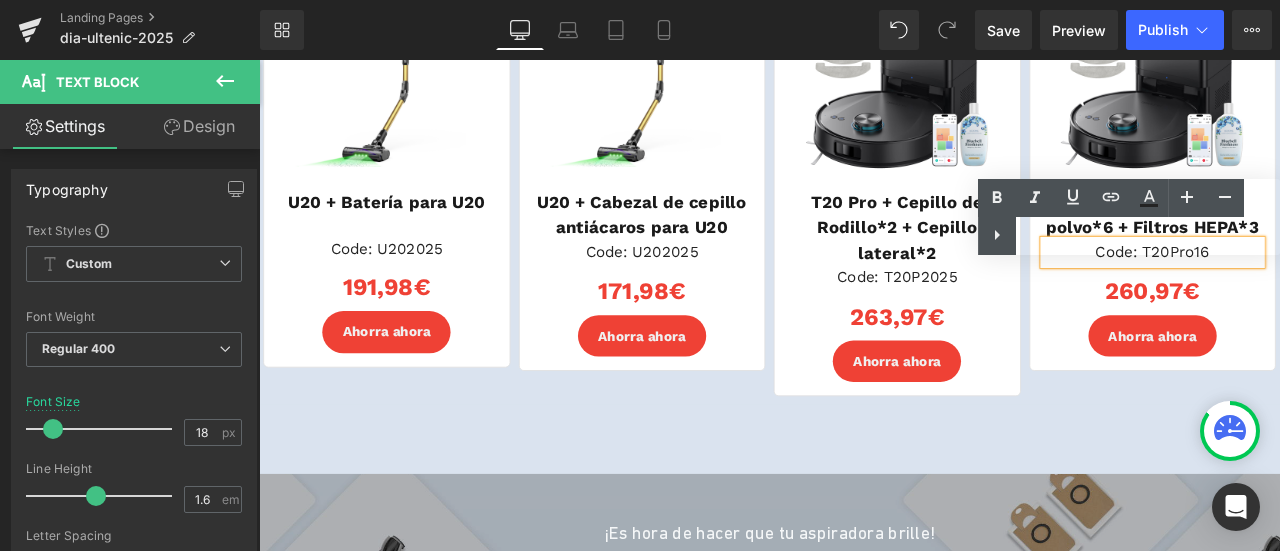 type 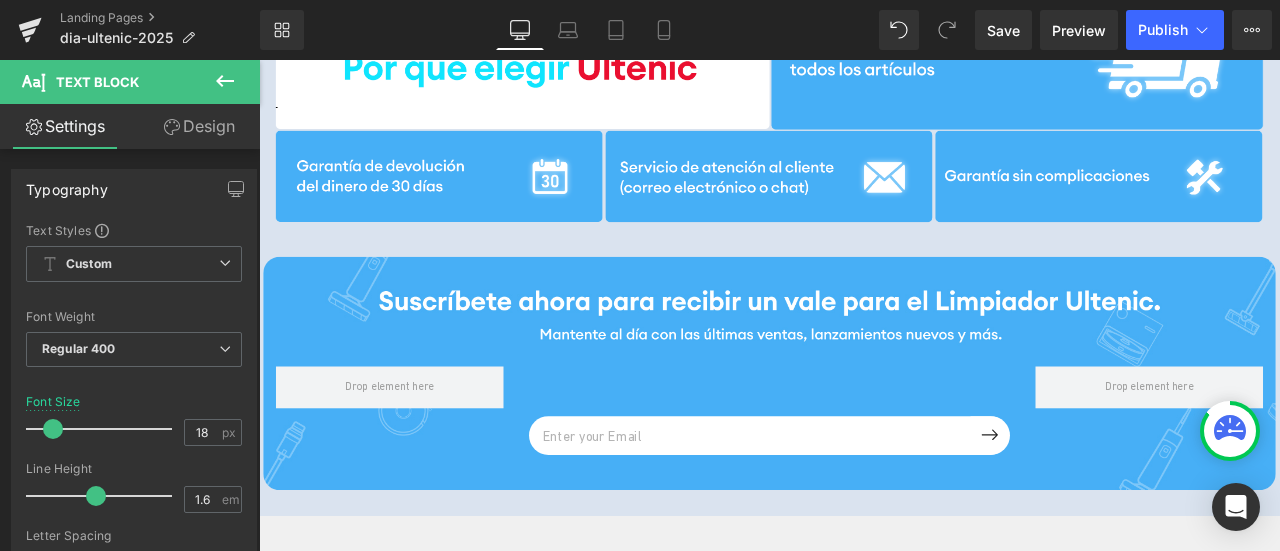 scroll, scrollTop: 6400, scrollLeft: 0, axis: vertical 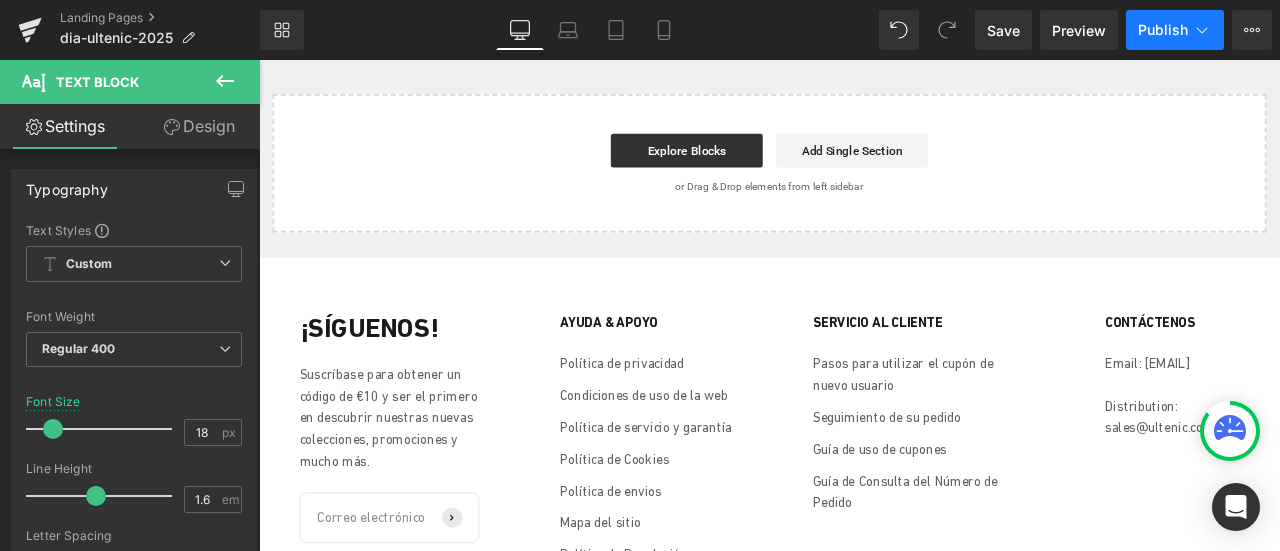 click on "Publish" at bounding box center (1163, 30) 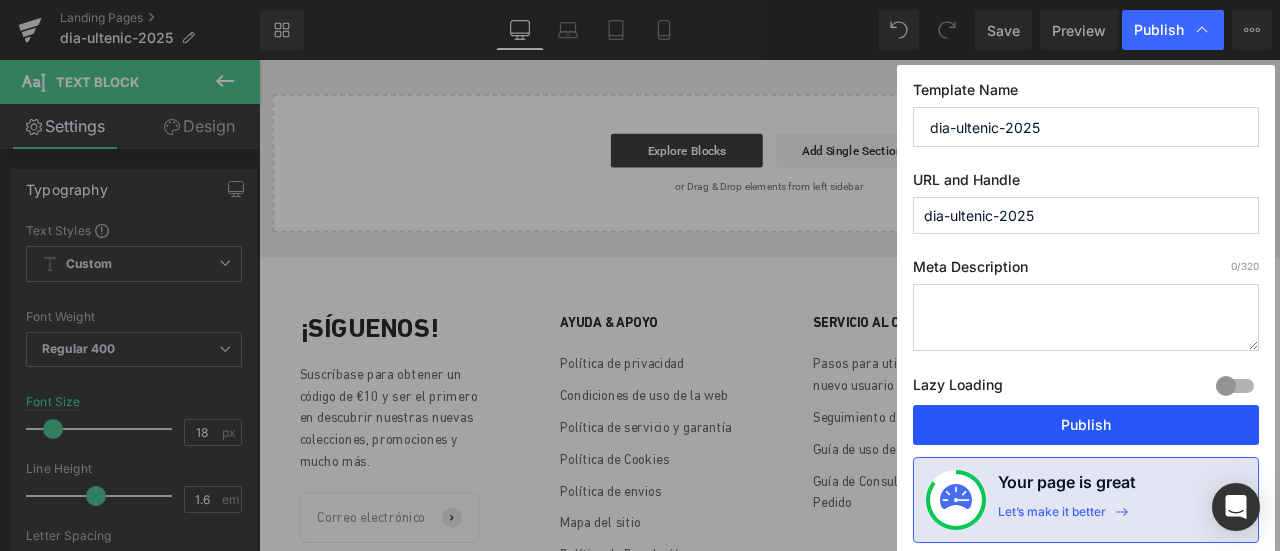 click on "Publish" at bounding box center [1086, 425] 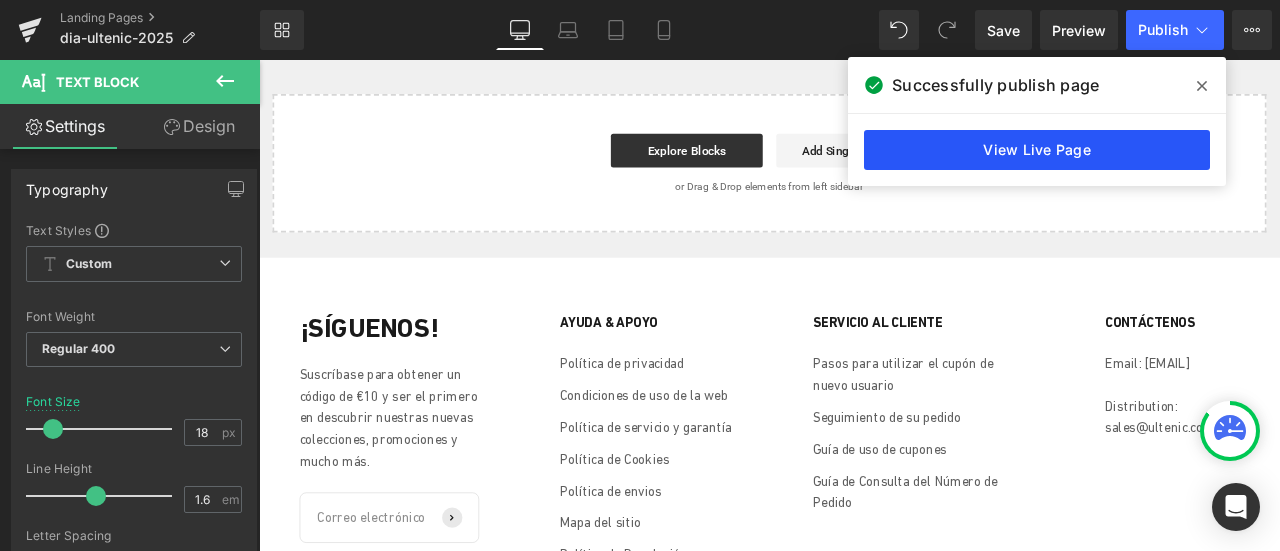 click on "View Live Page" at bounding box center [1037, 150] 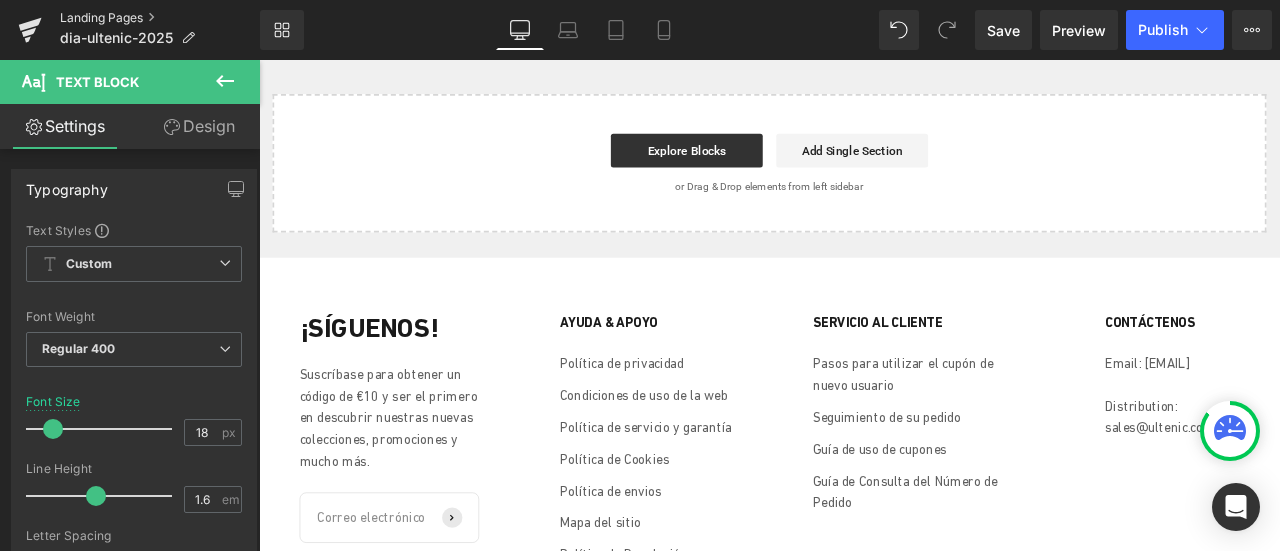 click on "Landing Pages" at bounding box center [160, 18] 